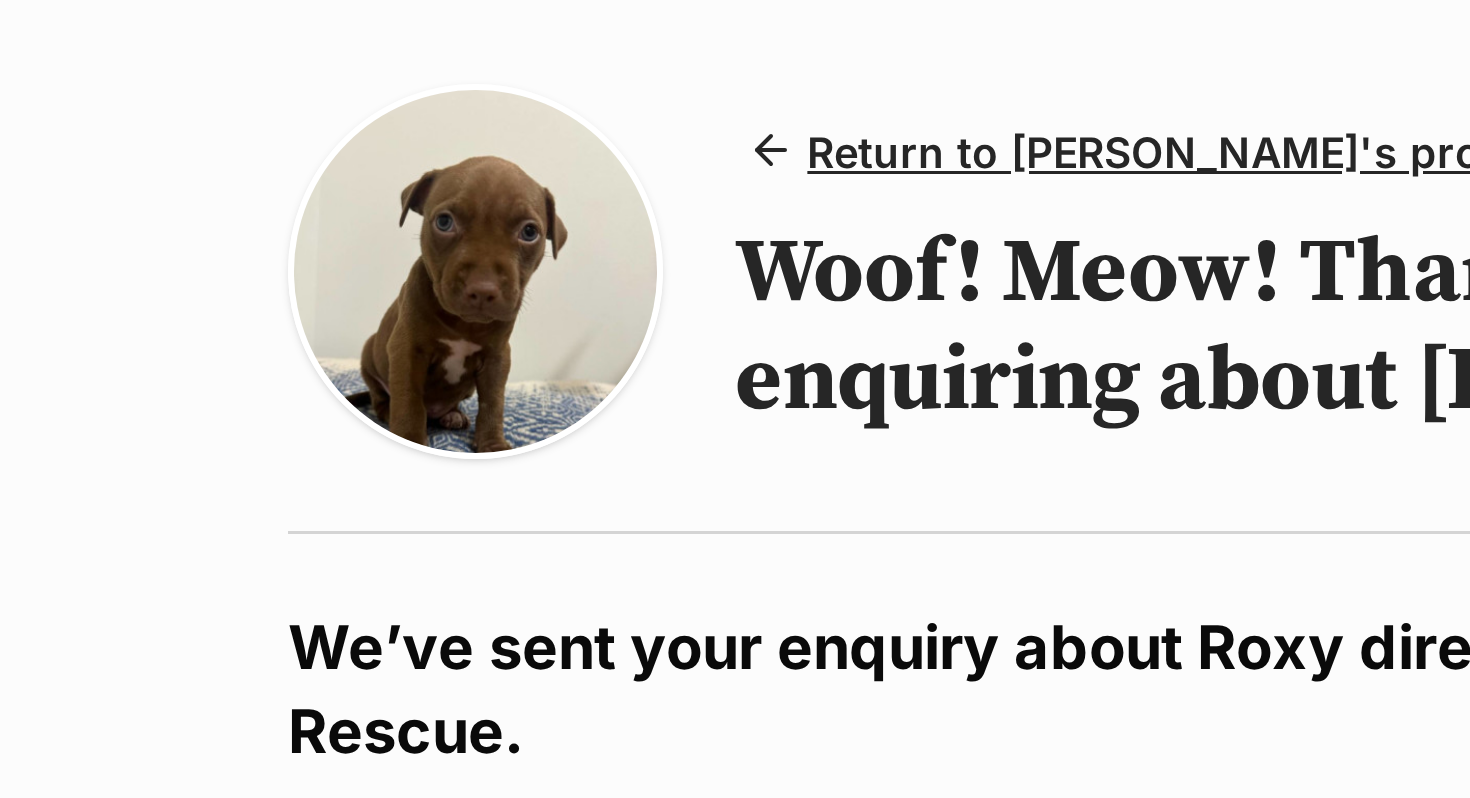 scroll, scrollTop: 0, scrollLeft: 0, axis: both 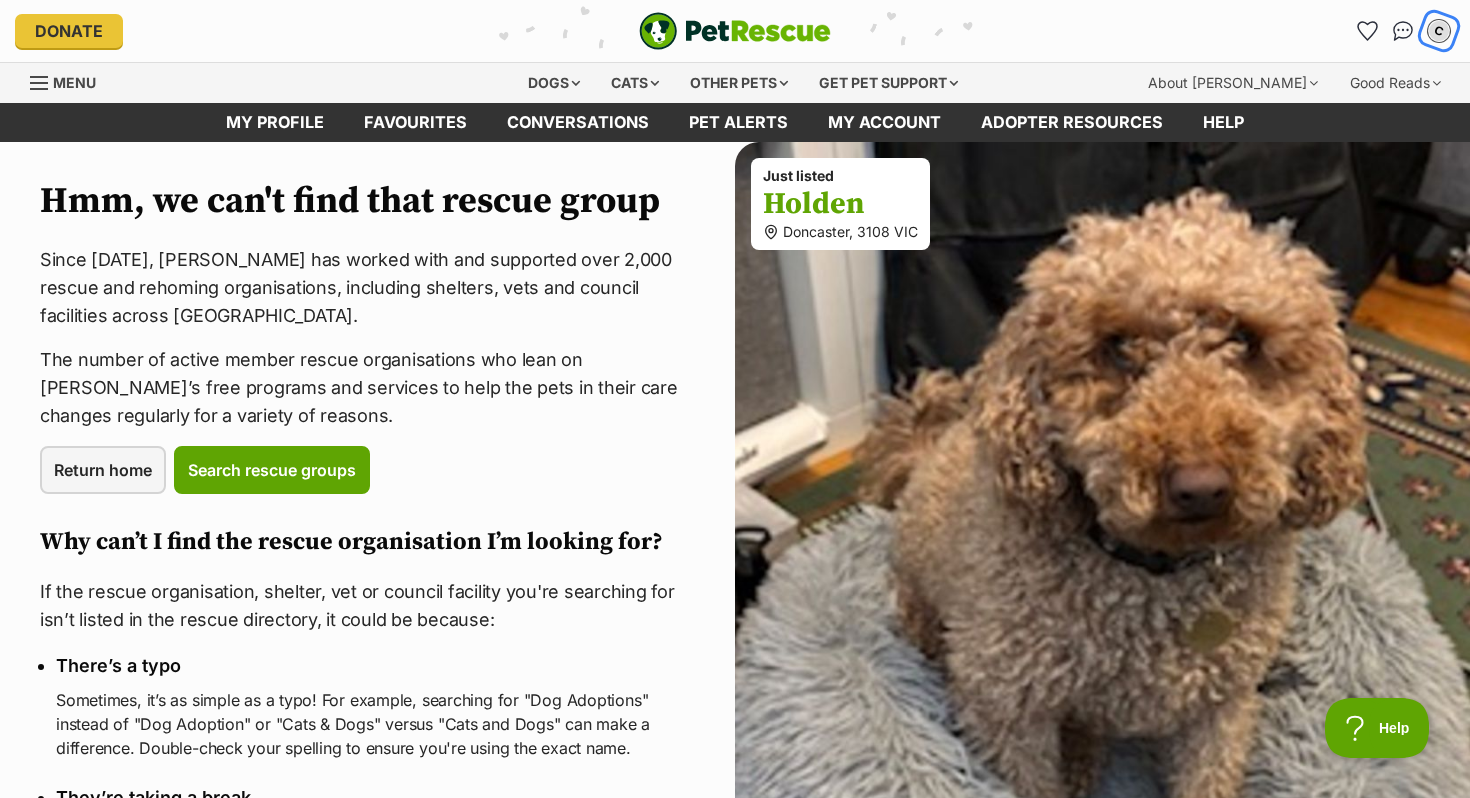 click on "C" at bounding box center (1439, 31) 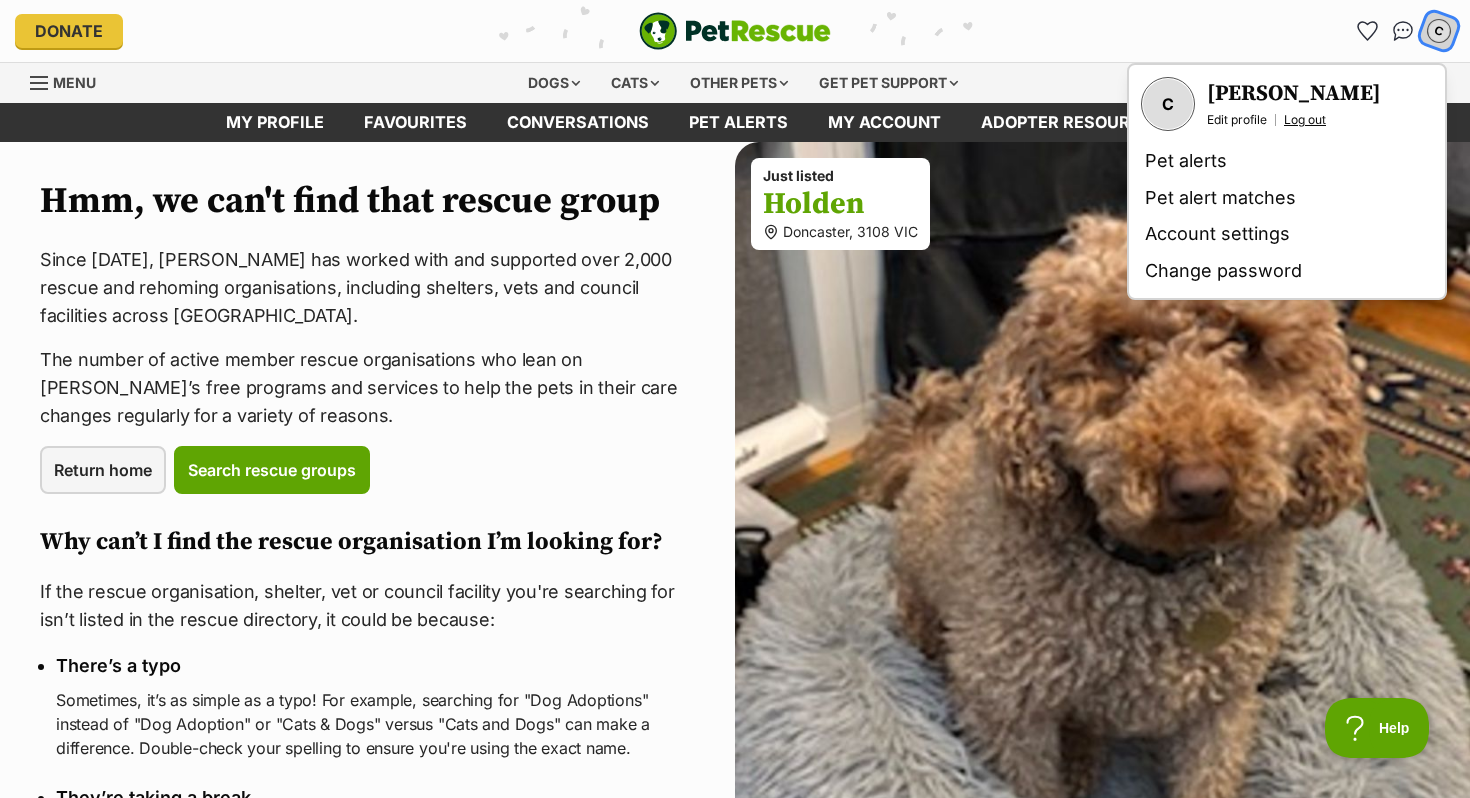click on "Log out" at bounding box center (1305, 120) 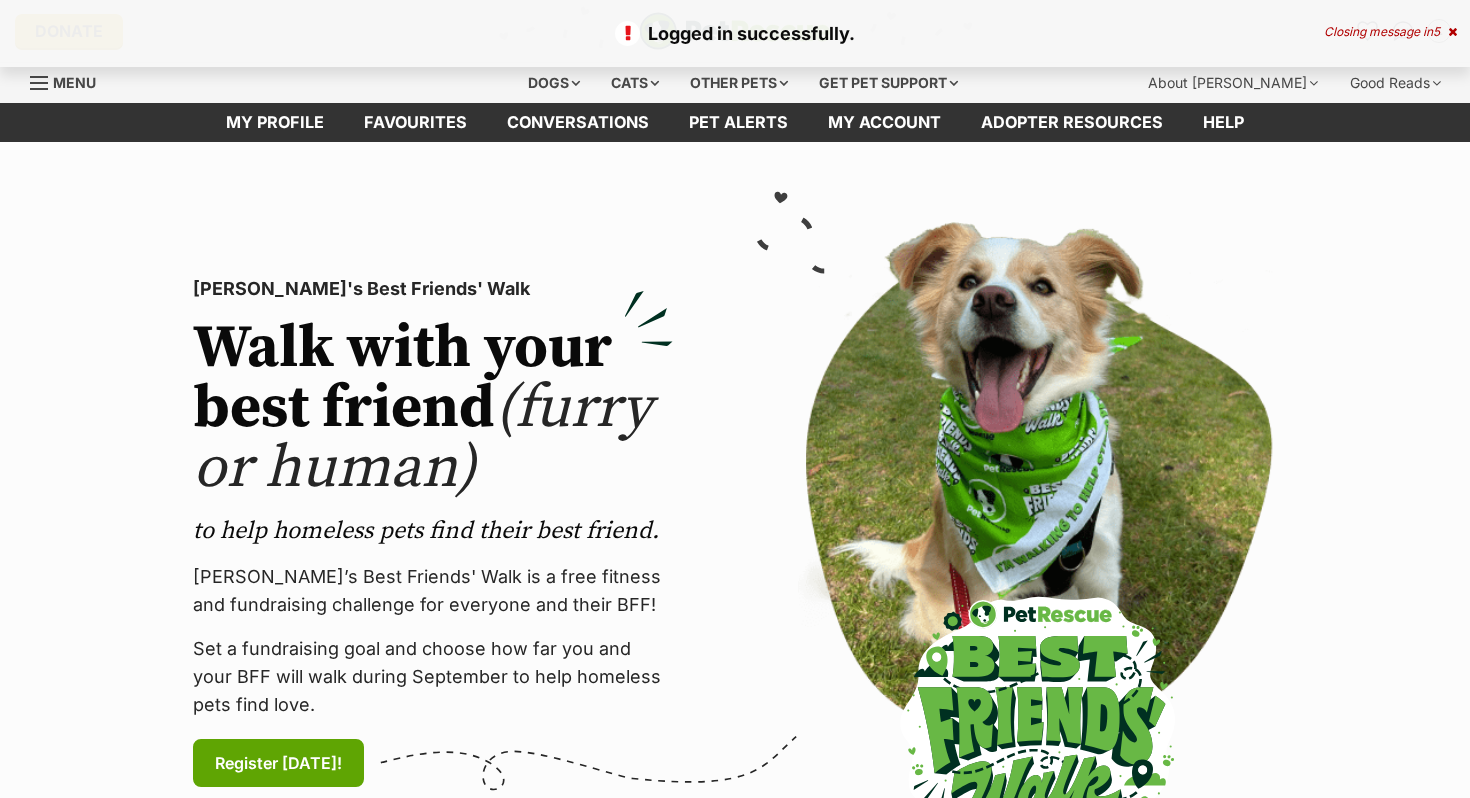 scroll, scrollTop: 0, scrollLeft: 0, axis: both 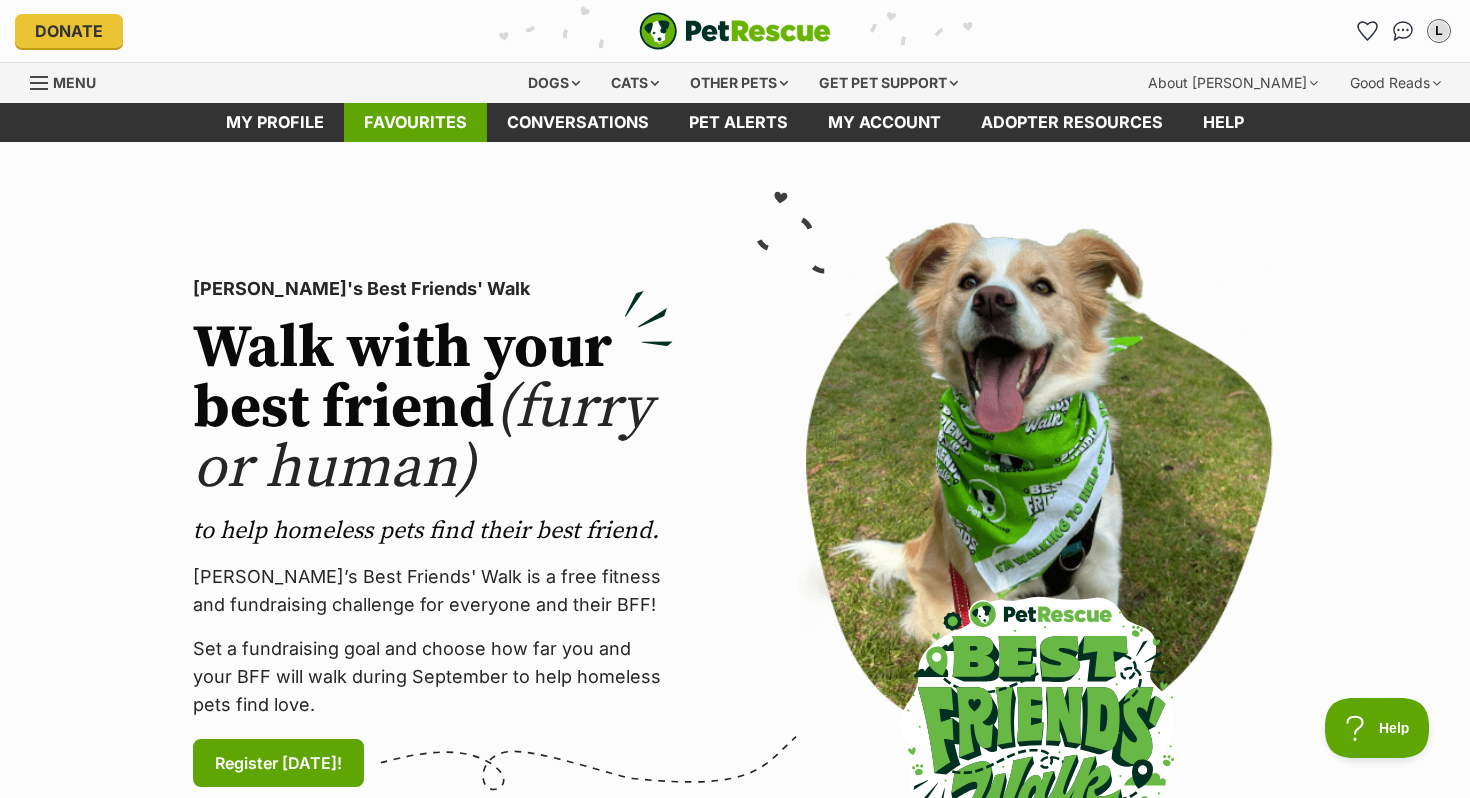 click on "Favourites" at bounding box center (415, 122) 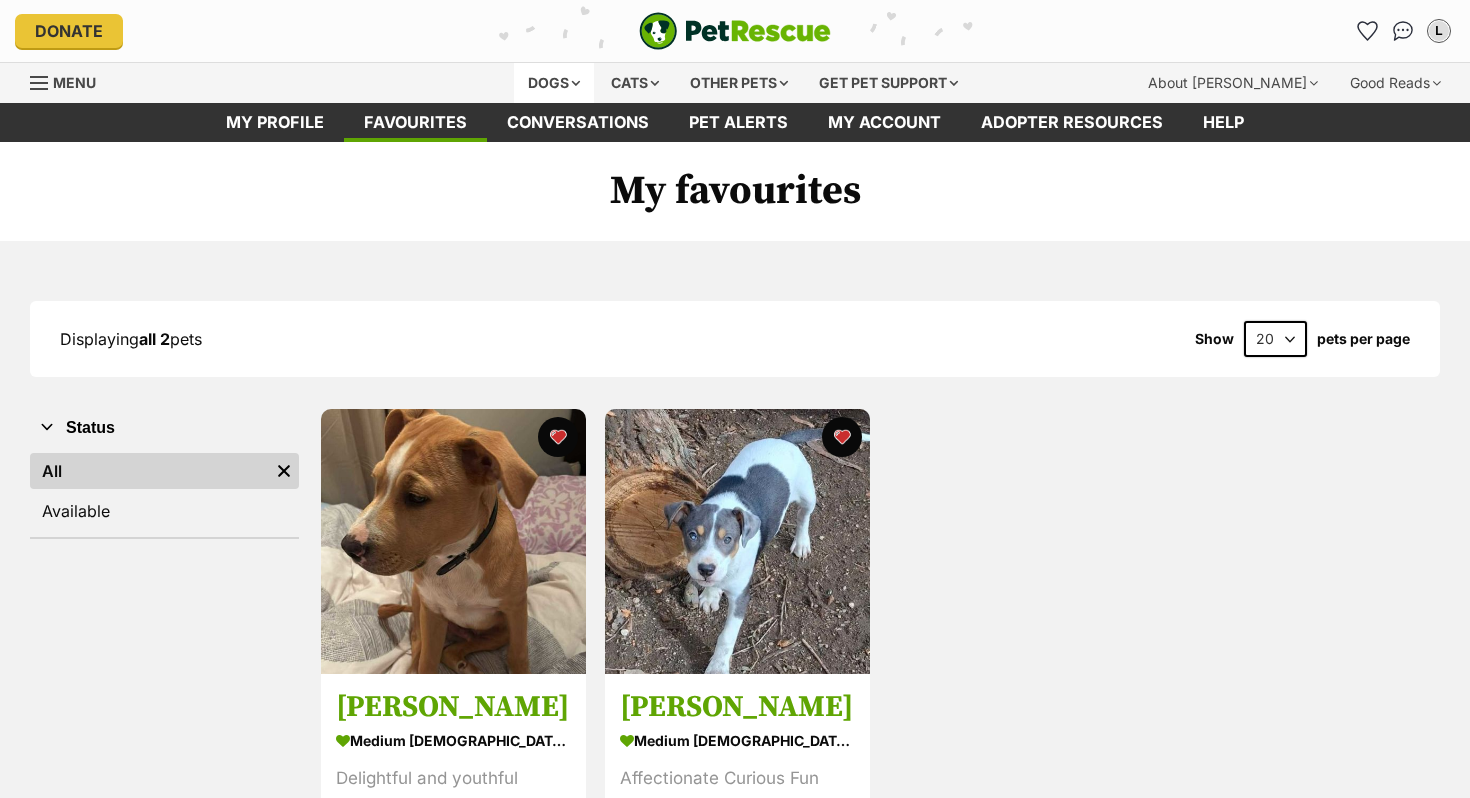 scroll, scrollTop: 0, scrollLeft: 0, axis: both 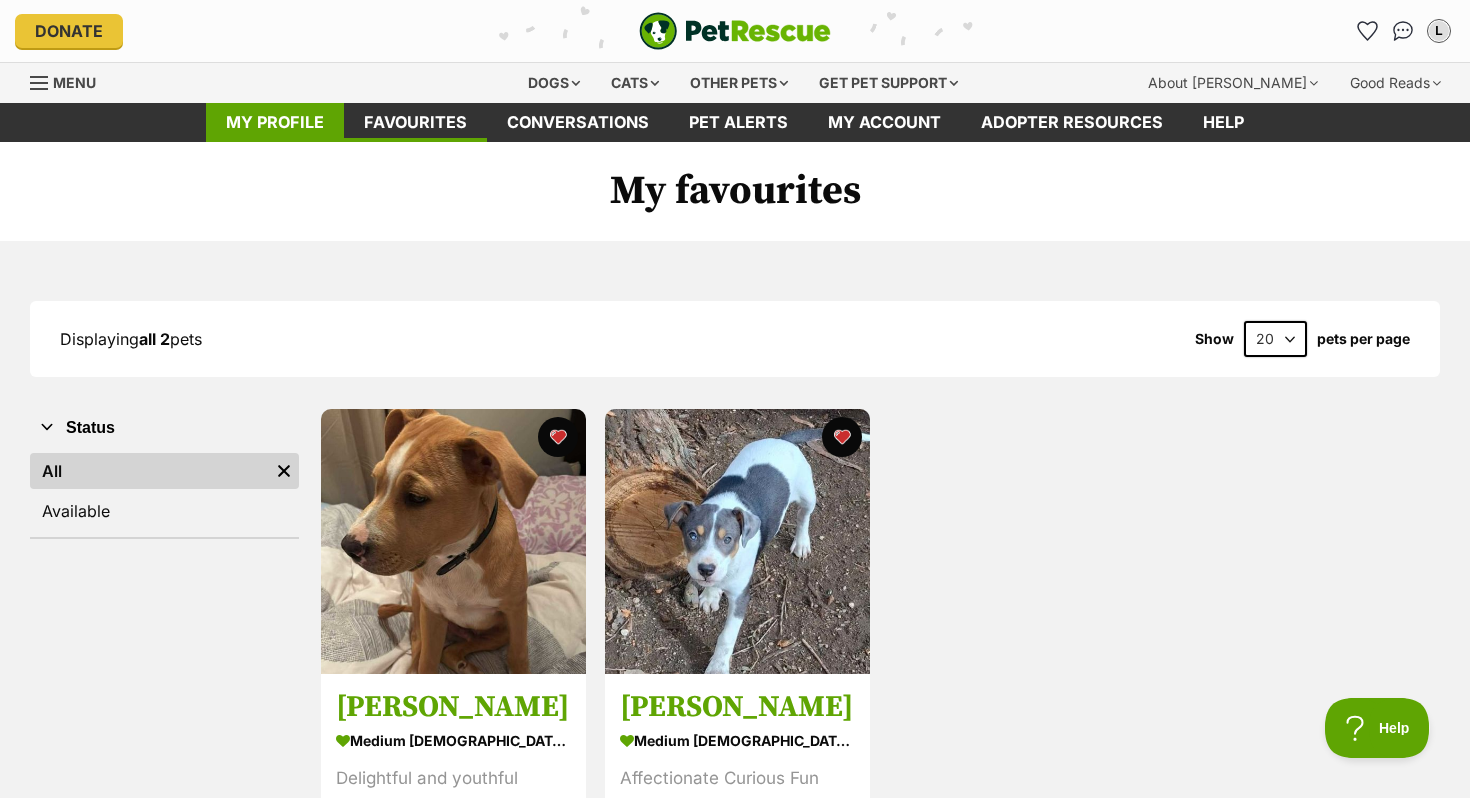 click on "My profile" at bounding box center [275, 122] 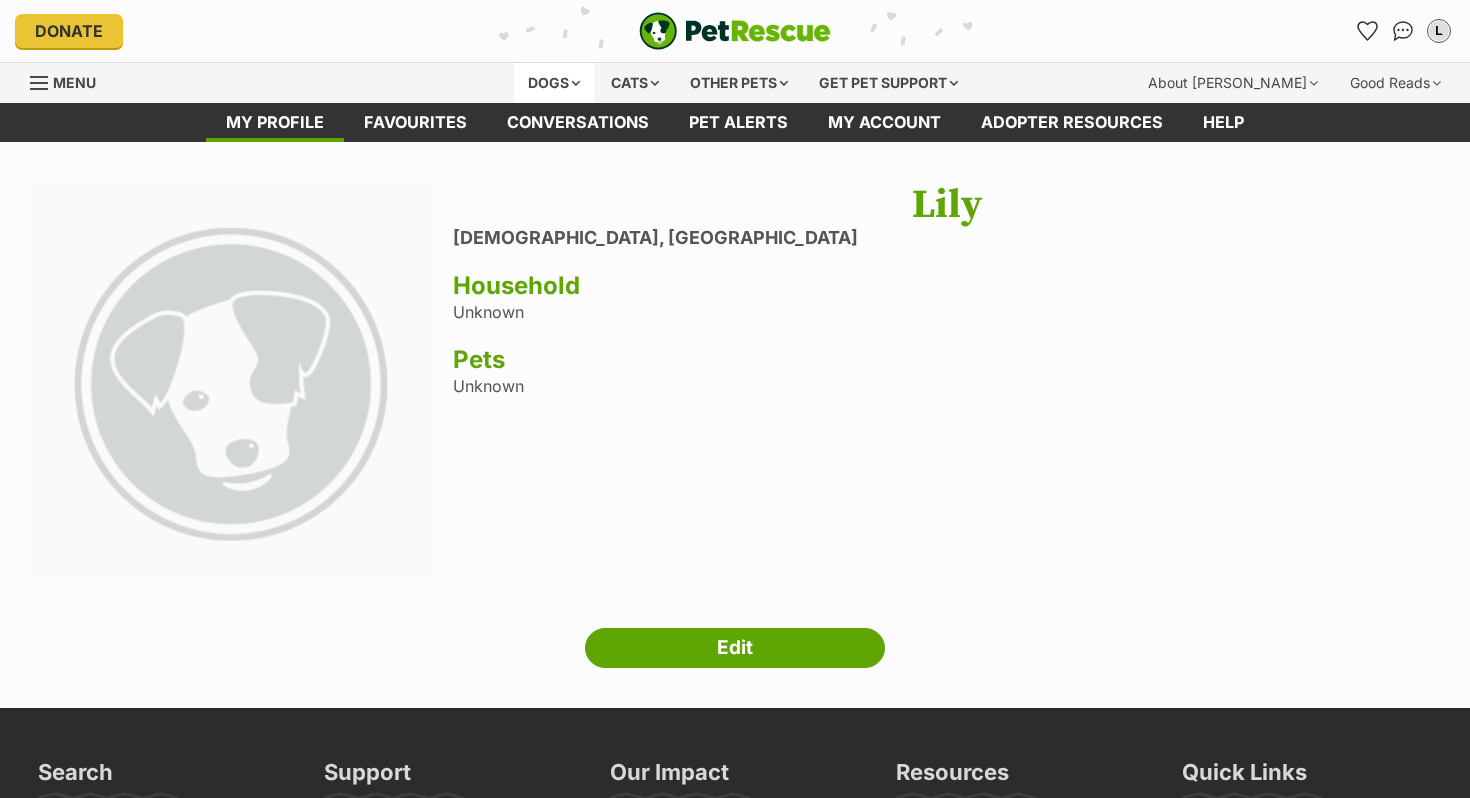 scroll, scrollTop: 0, scrollLeft: 0, axis: both 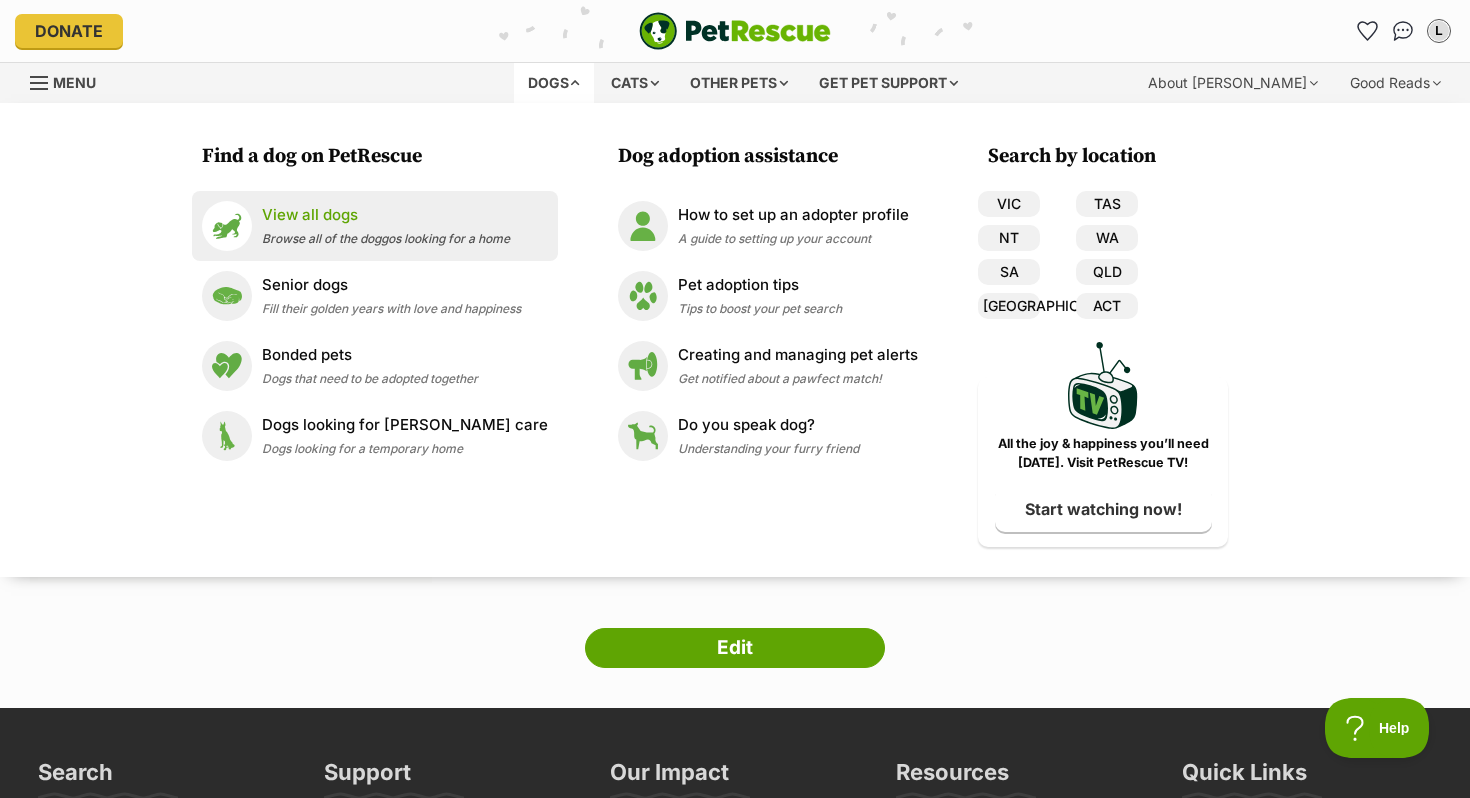 click on "View all dogs" at bounding box center (386, 215) 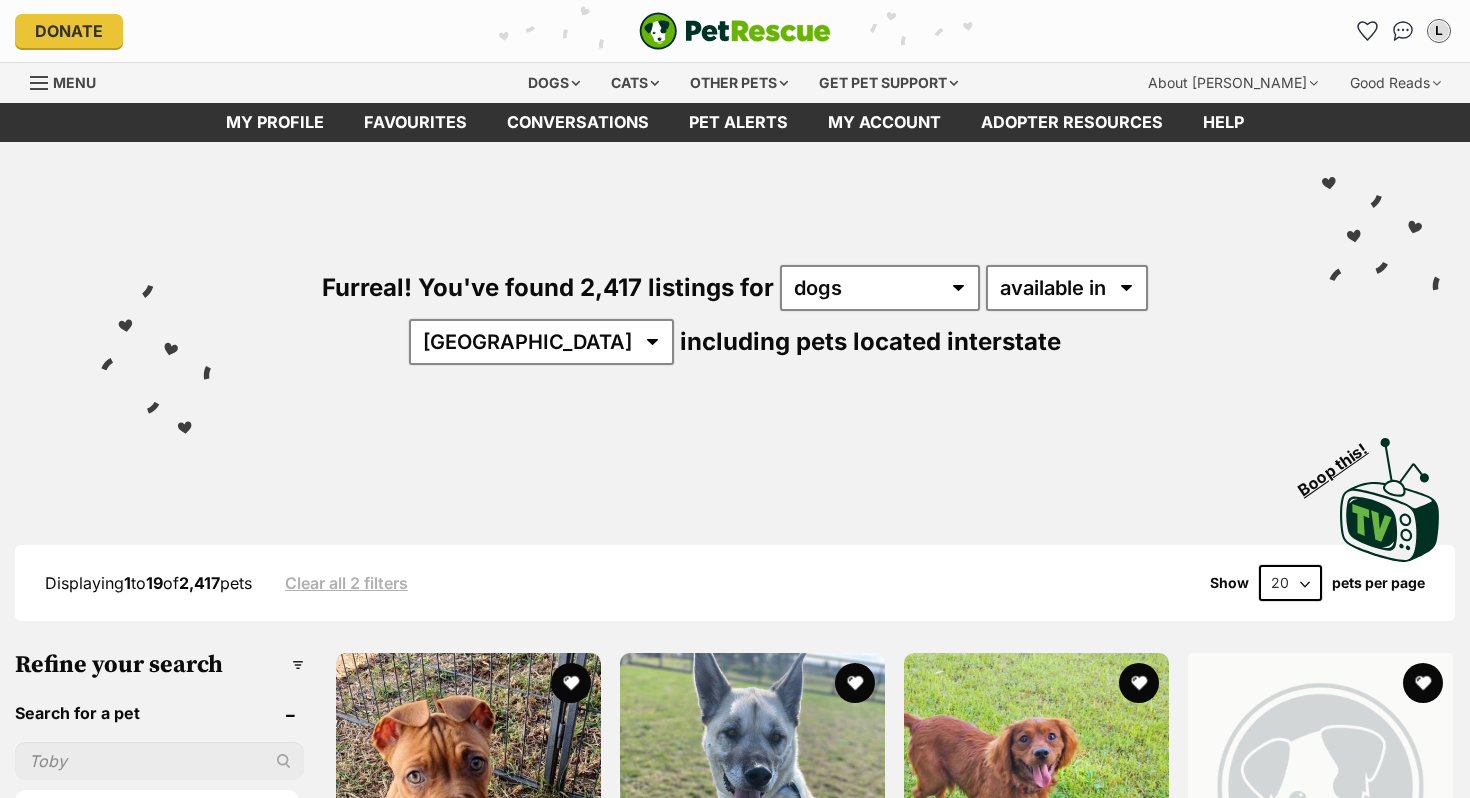 scroll, scrollTop: 0, scrollLeft: 0, axis: both 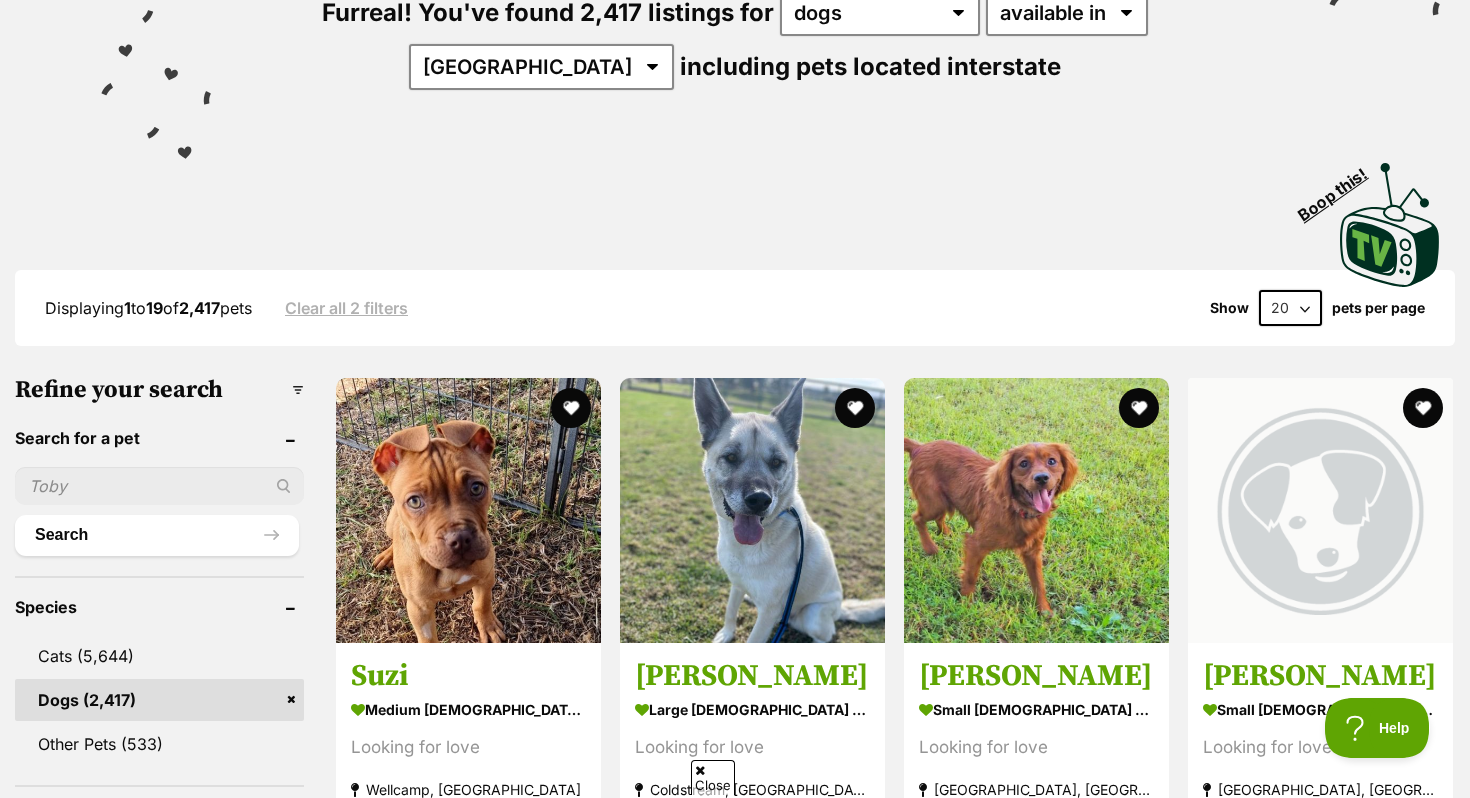 click at bounding box center [159, 486] 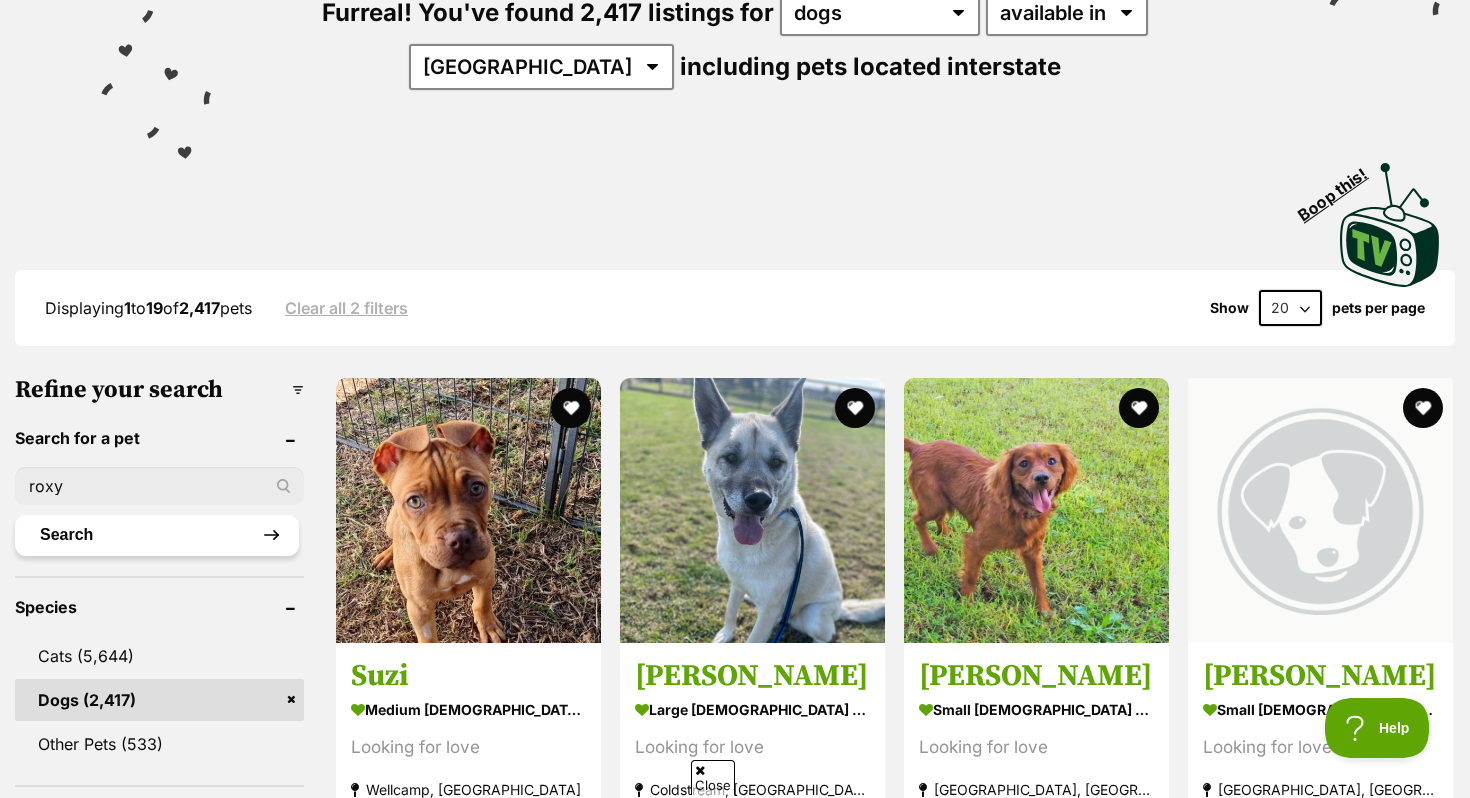 type on "roxy" 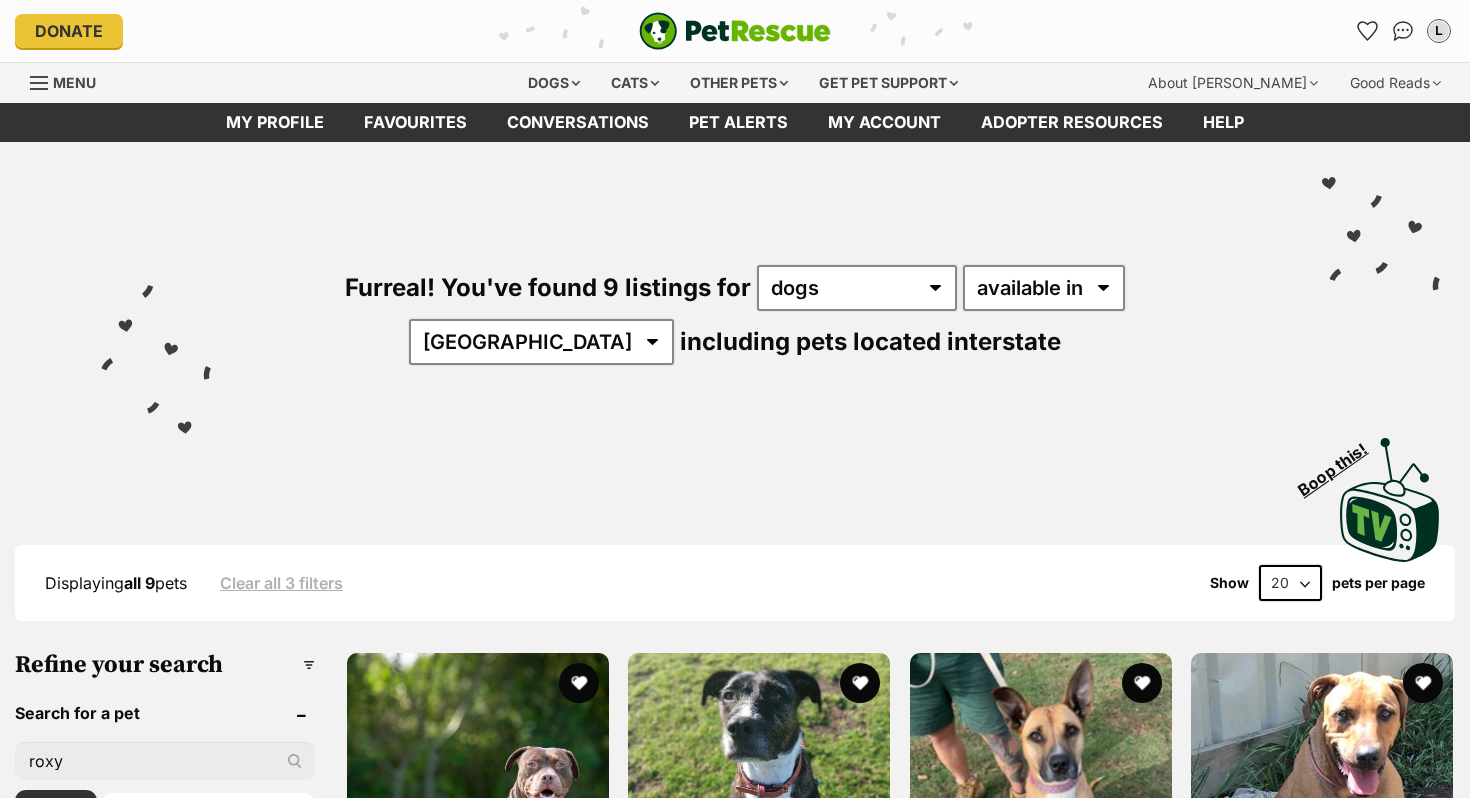 scroll, scrollTop: 0, scrollLeft: 0, axis: both 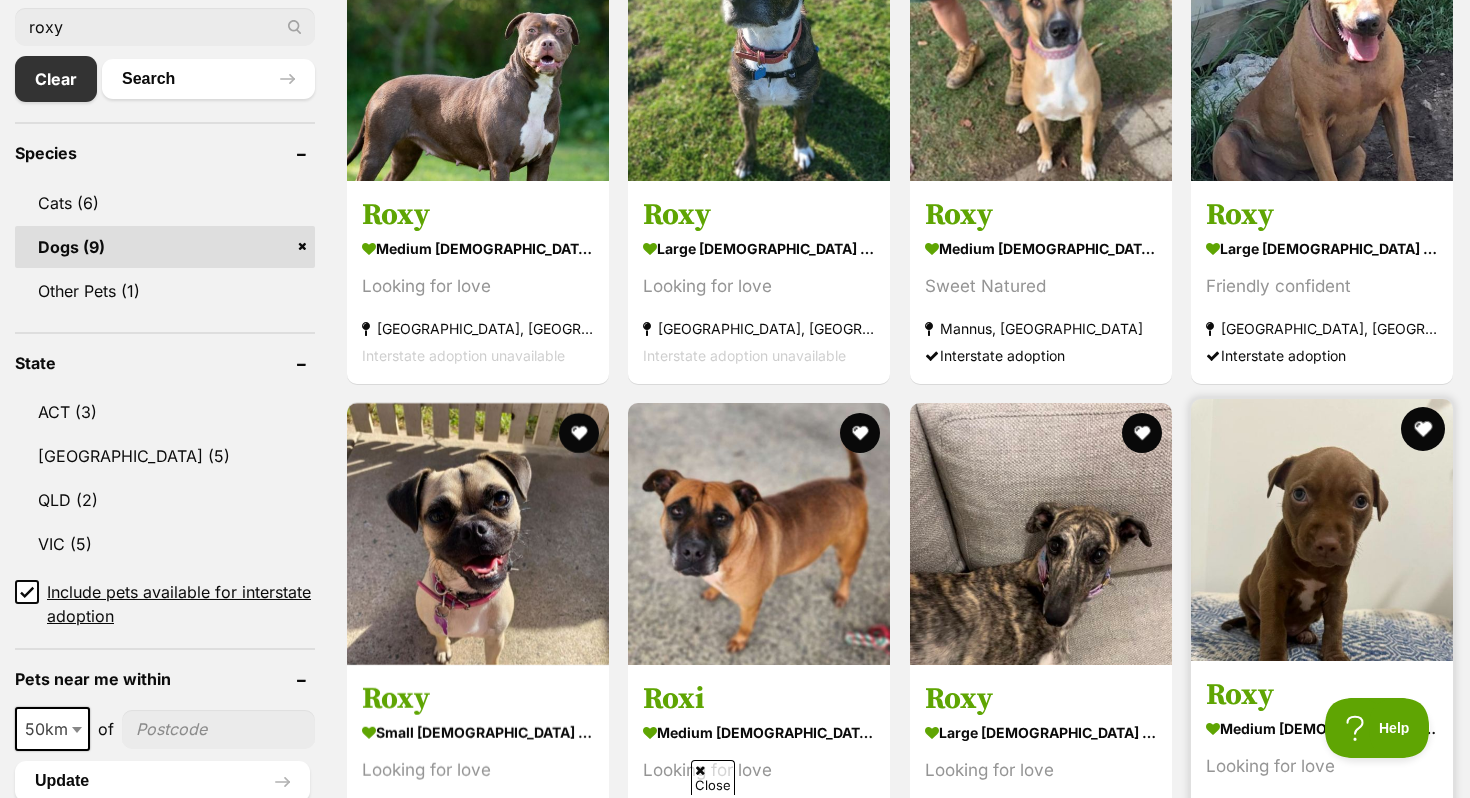 click at bounding box center (1423, 429) 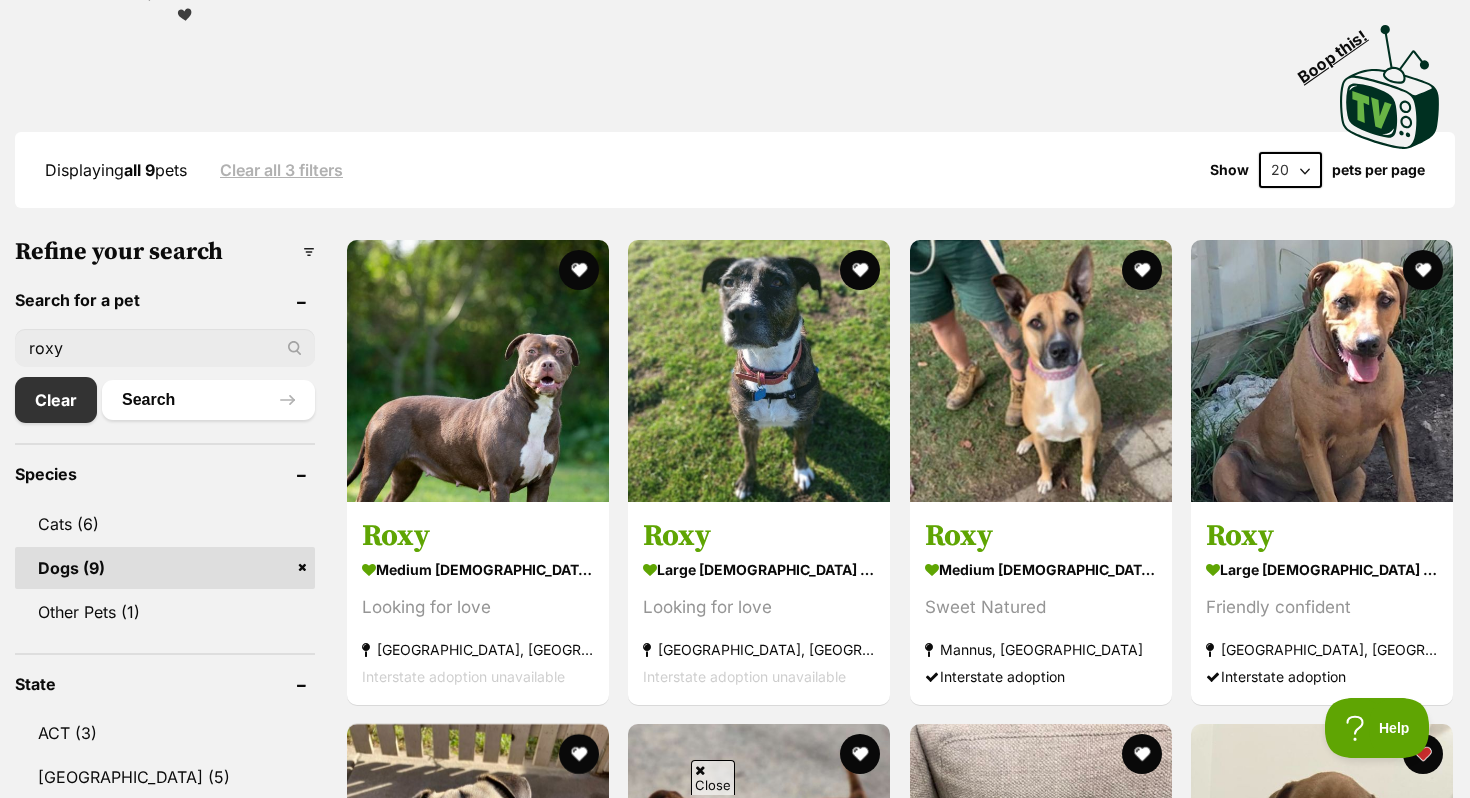 scroll, scrollTop: 346, scrollLeft: 0, axis: vertical 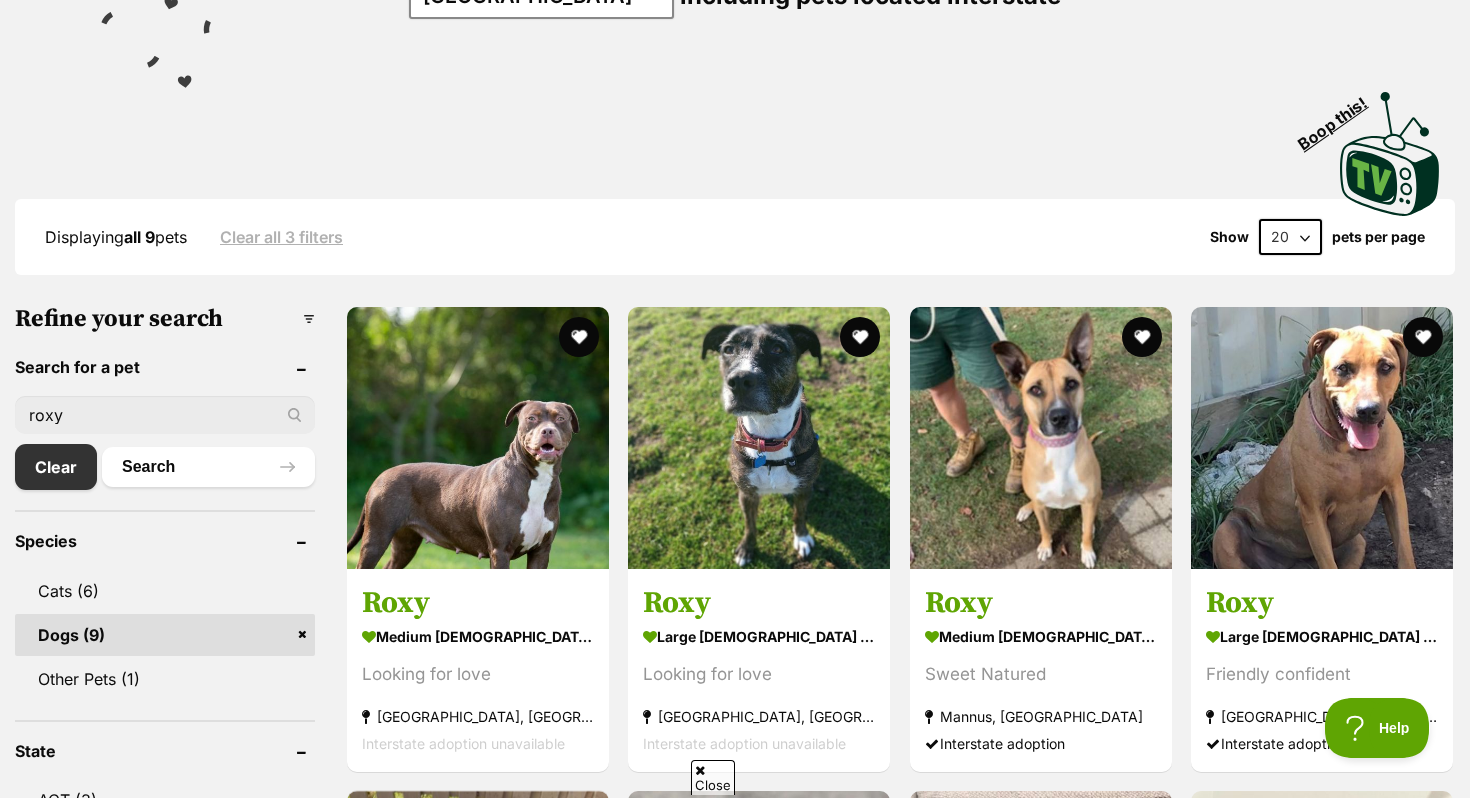 click on "roxy" at bounding box center [165, 415] 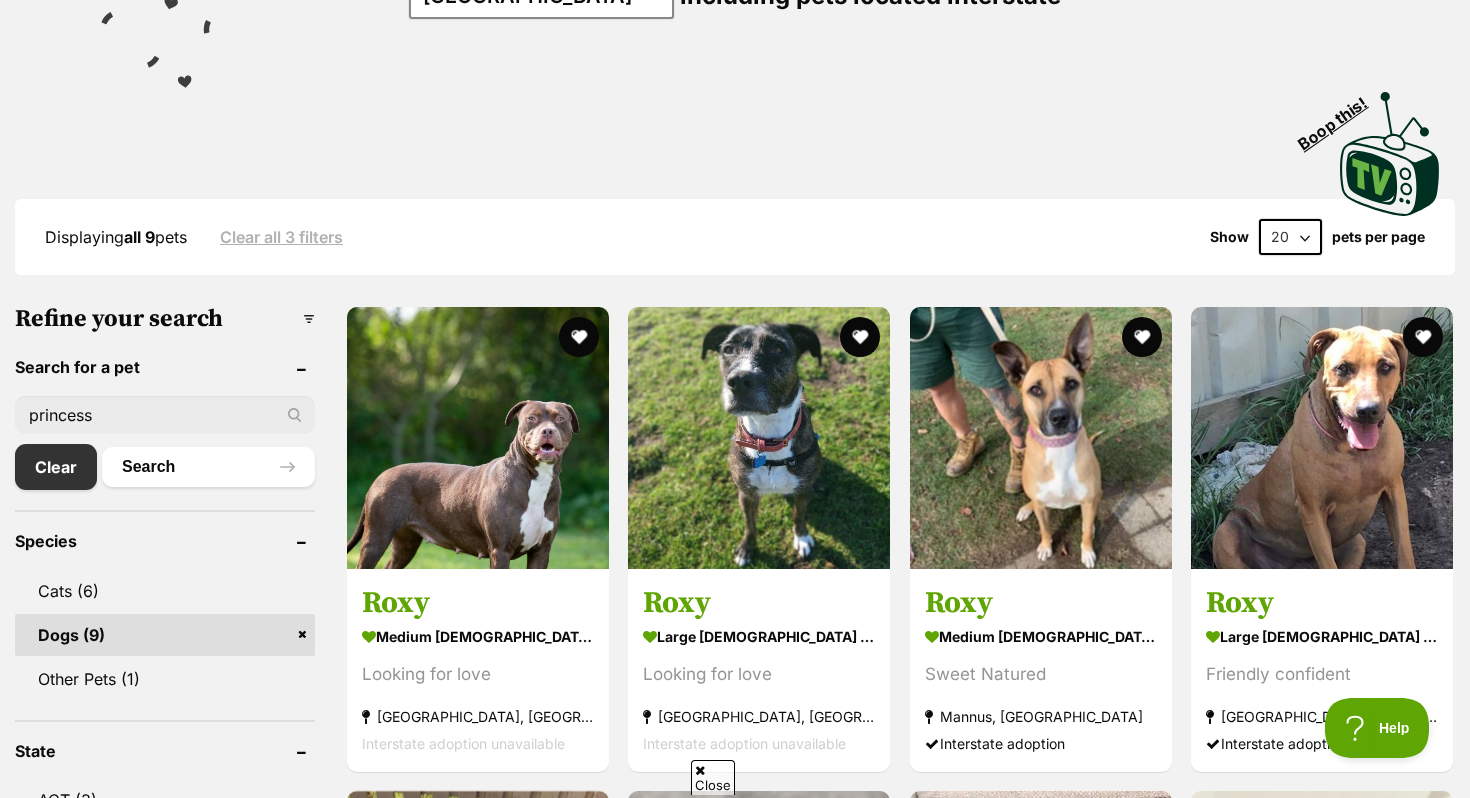 type on "princess" 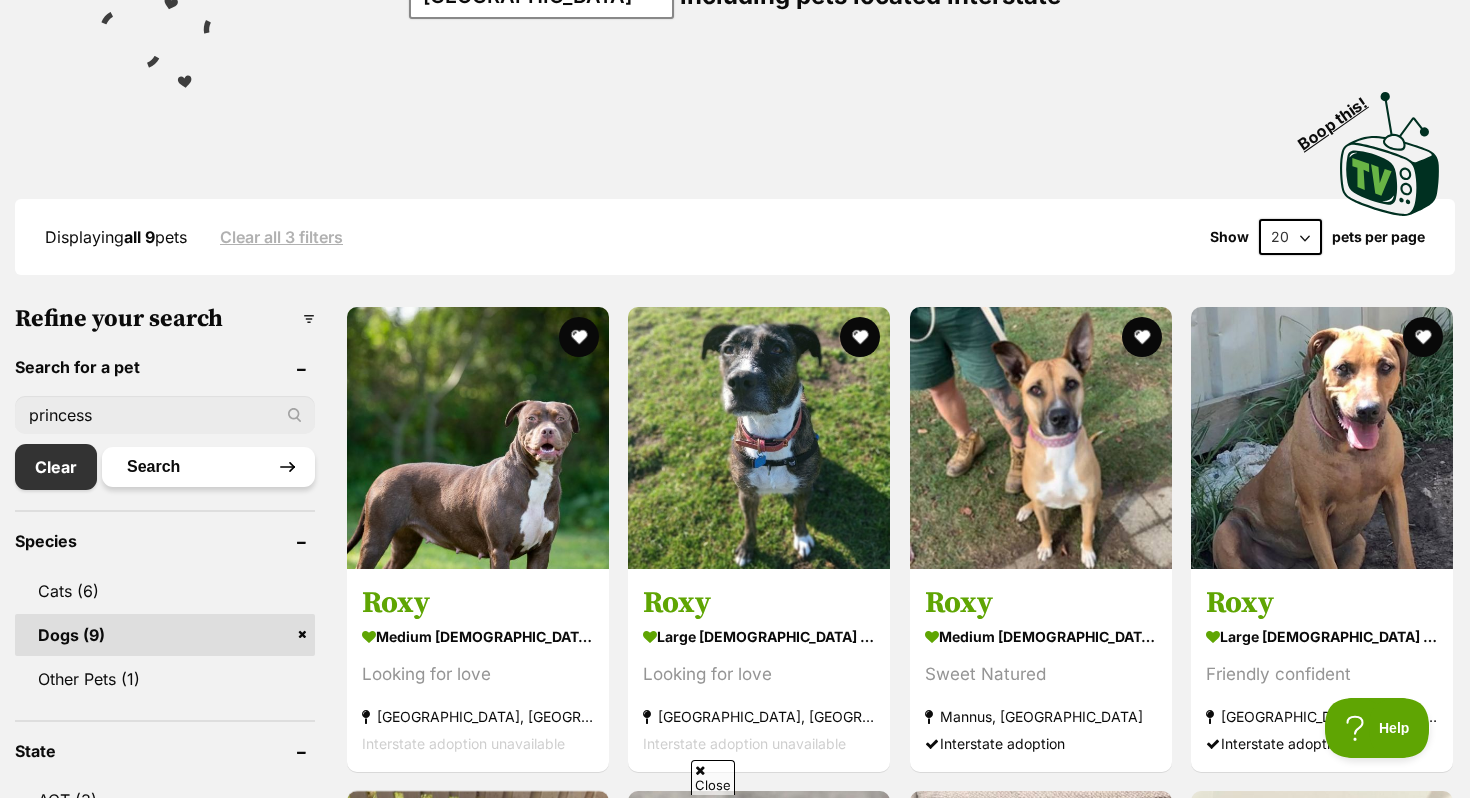 click on "Search" at bounding box center (208, 467) 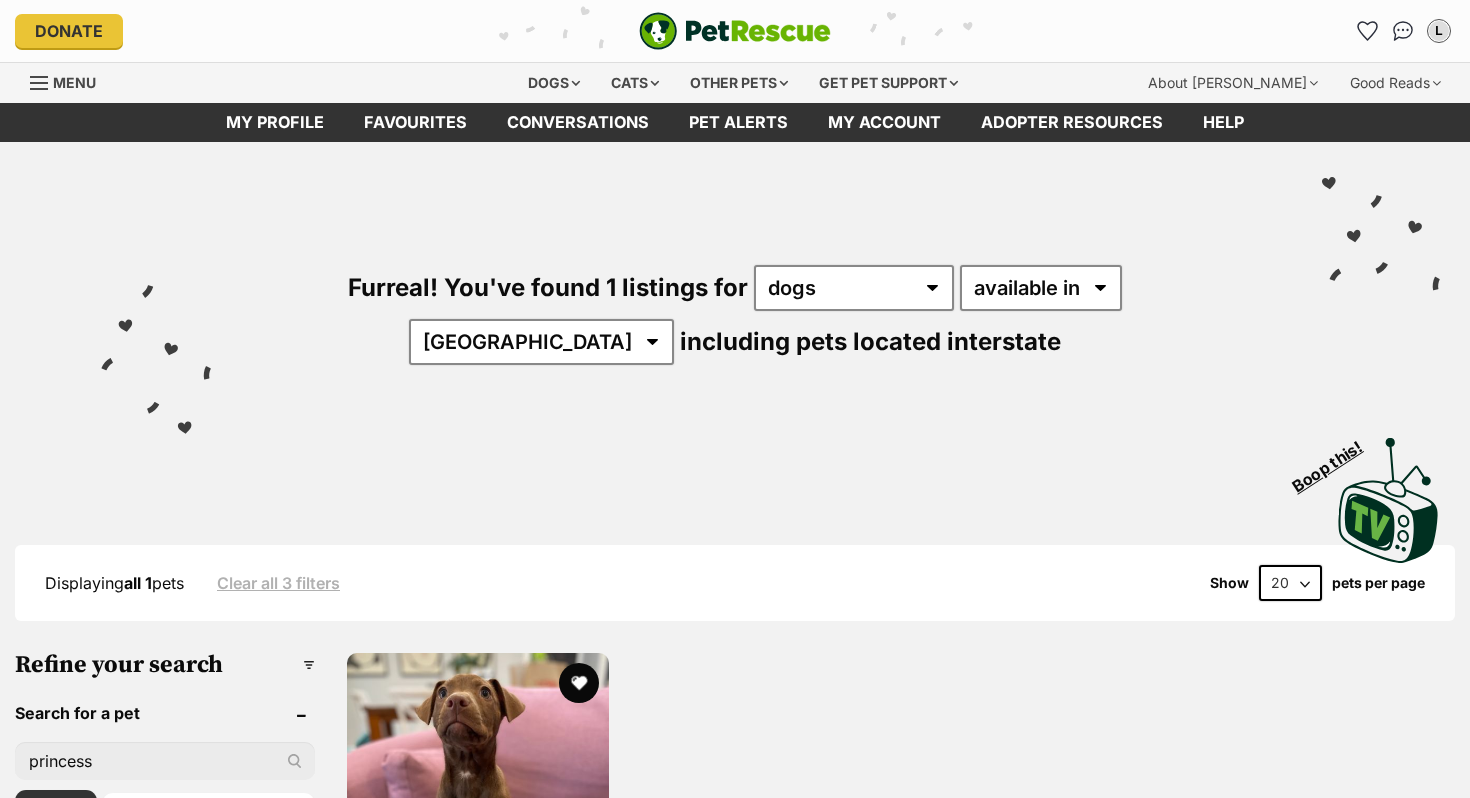 scroll, scrollTop: 0, scrollLeft: 0, axis: both 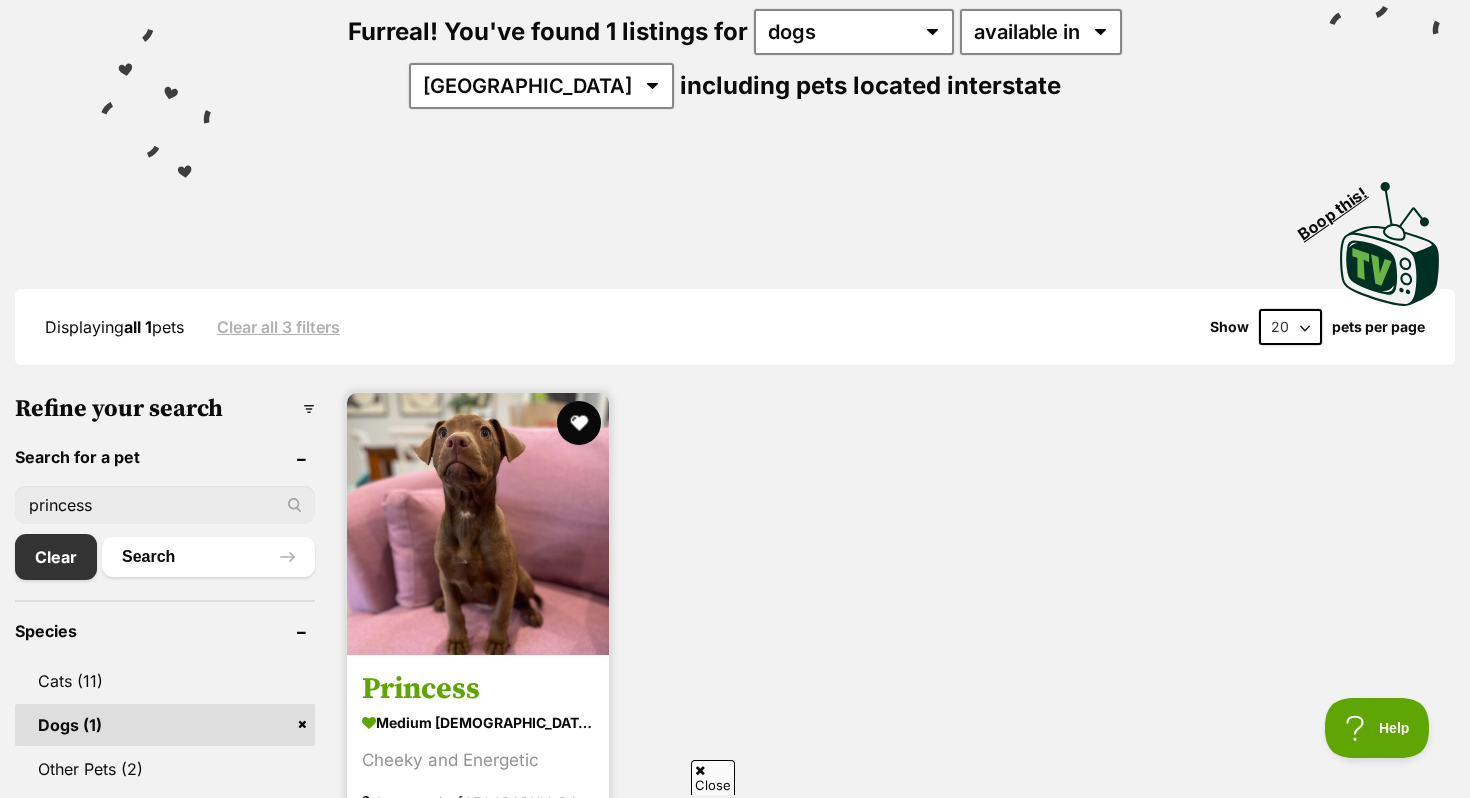 click at bounding box center [579, 423] 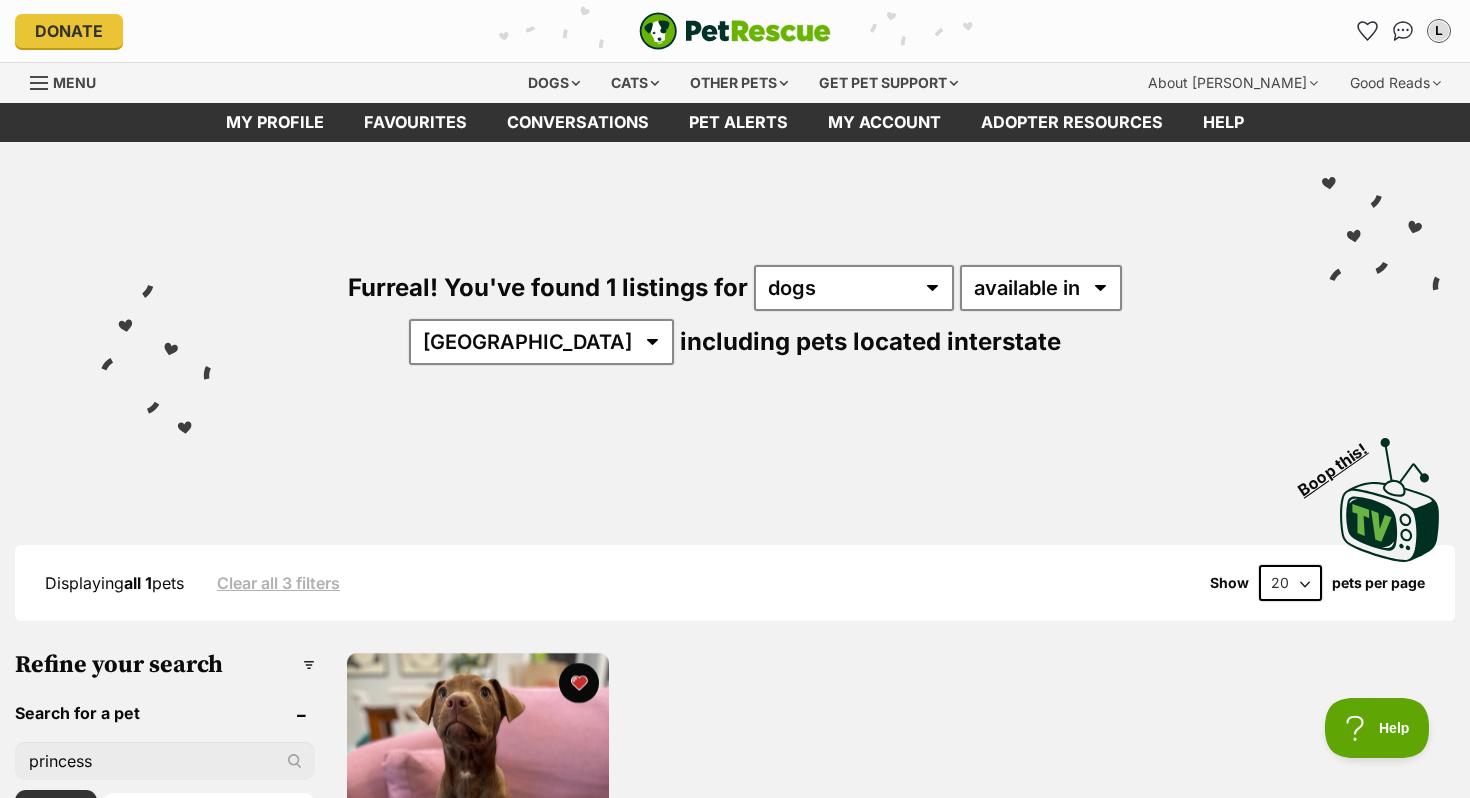 scroll, scrollTop: 0, scrollLeft: 0, axis: both 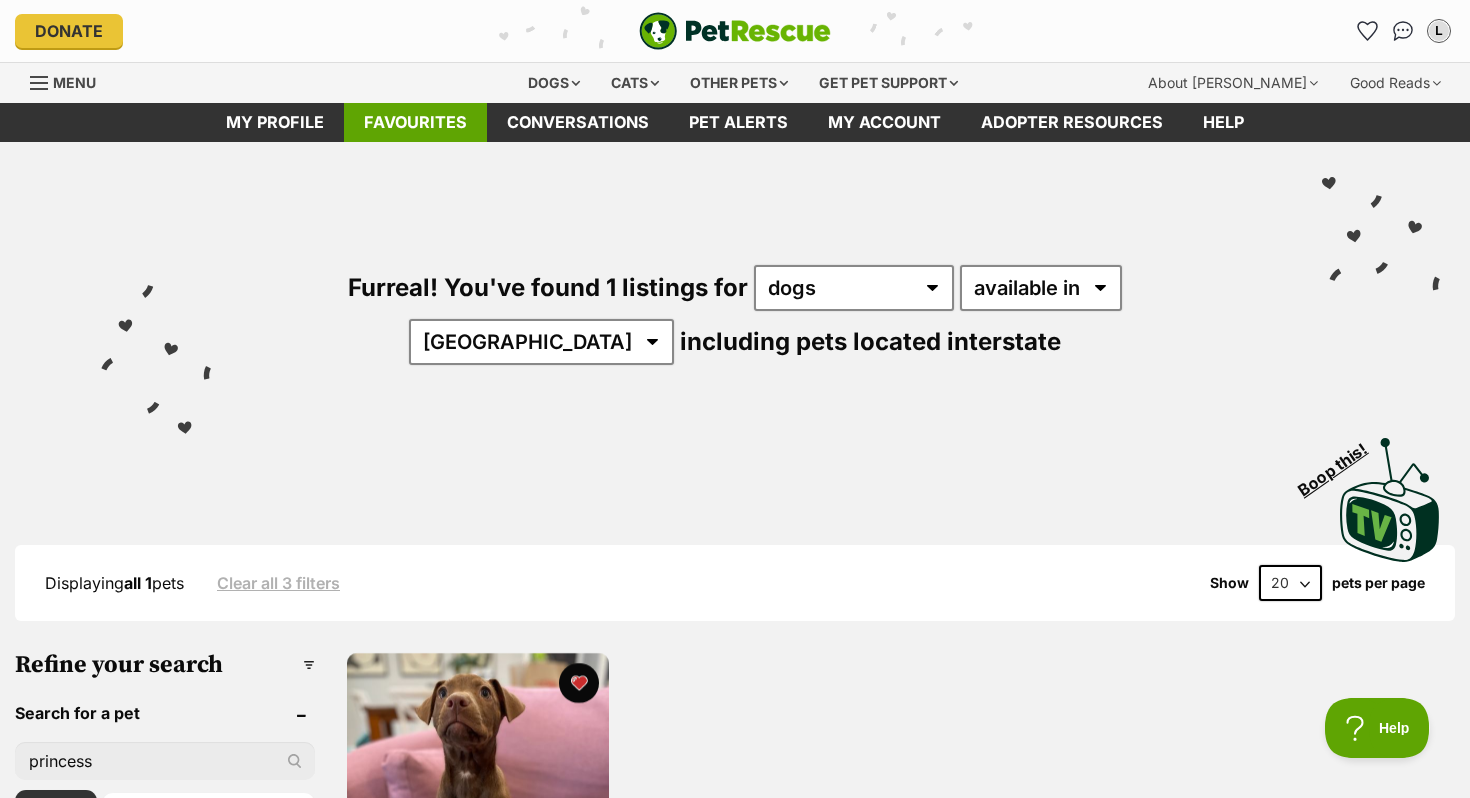 click on "Favourites" at bounding box center (415, 122) 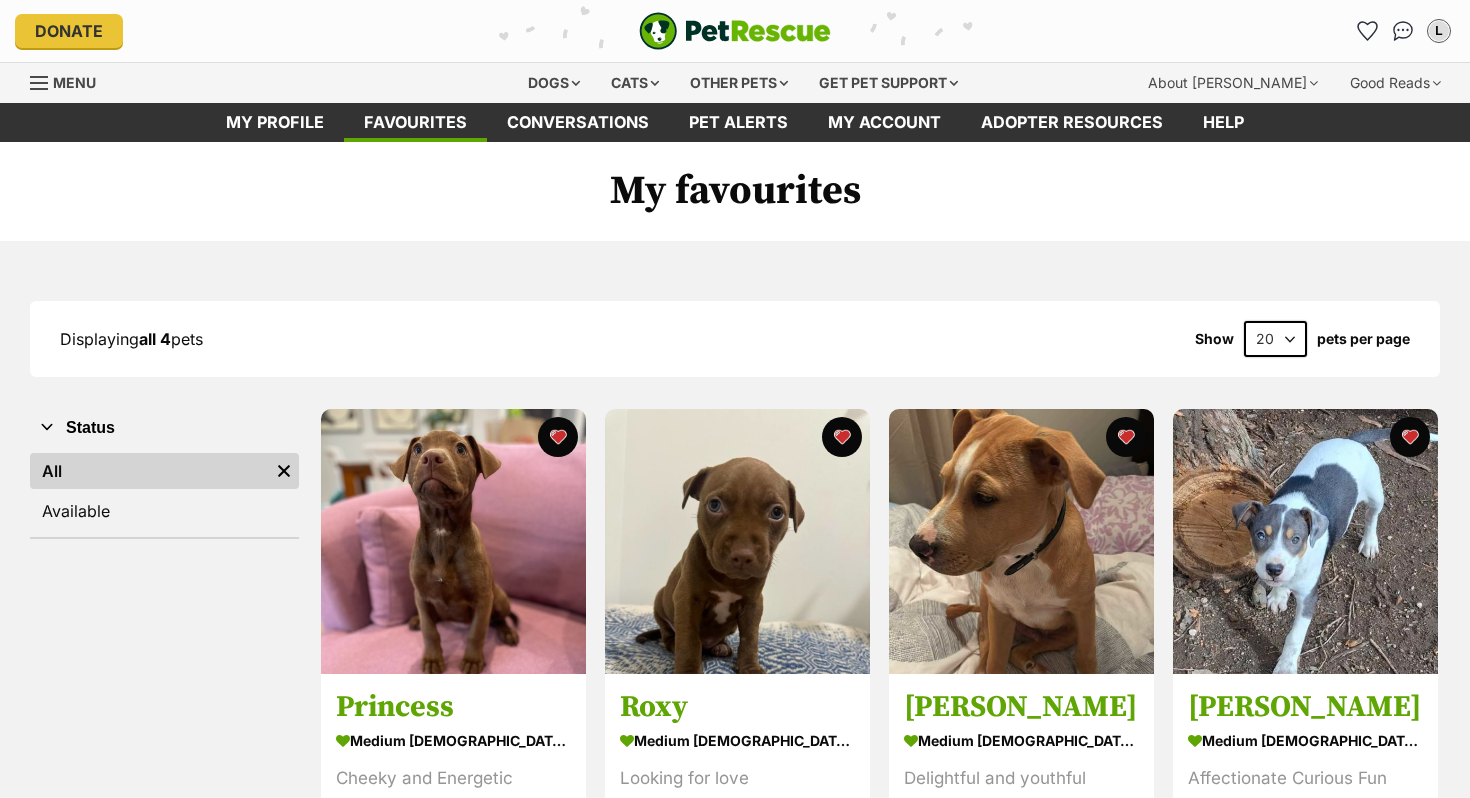 scroll, scrollTop: 0, scrollLeft: 0, axis: both 